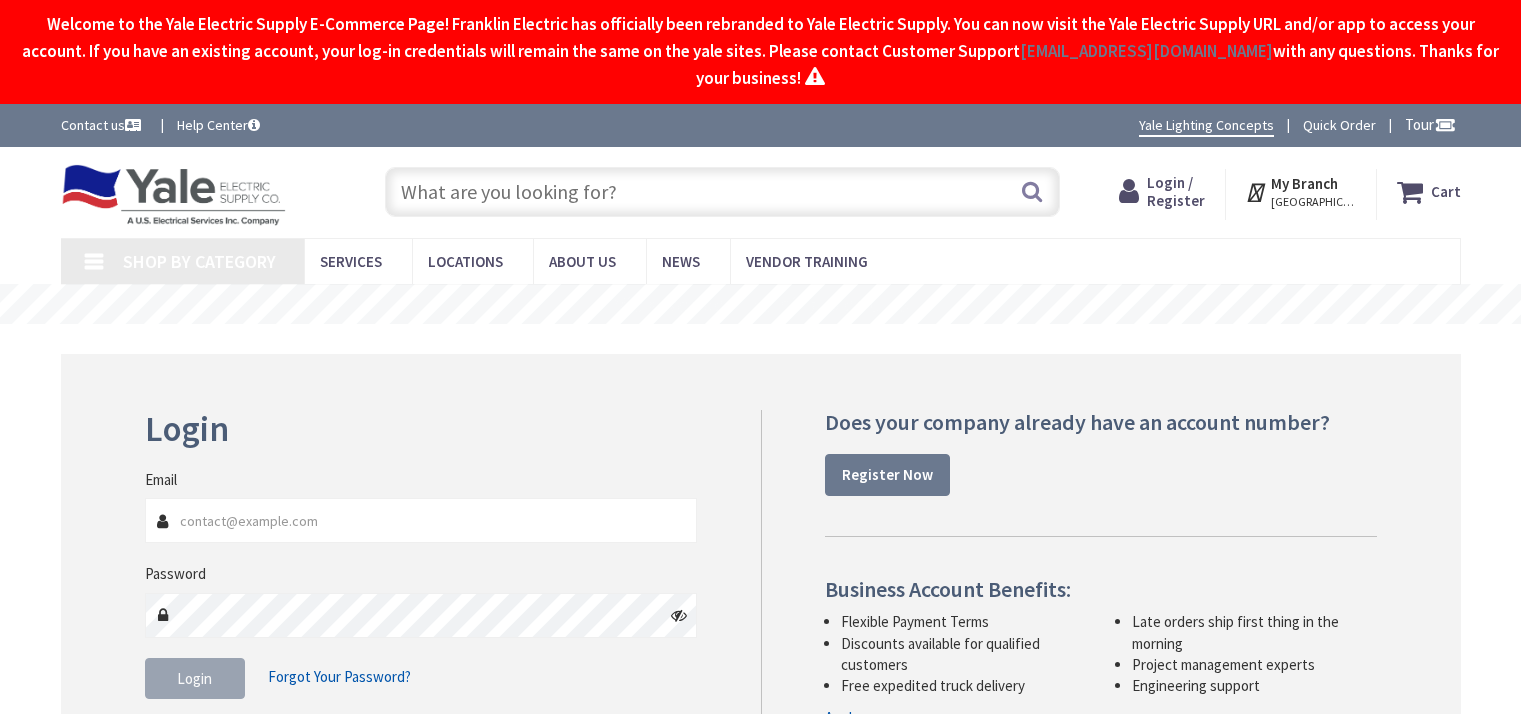 scroll, scrollTop: 0, scrollLeft: 0, axis: both 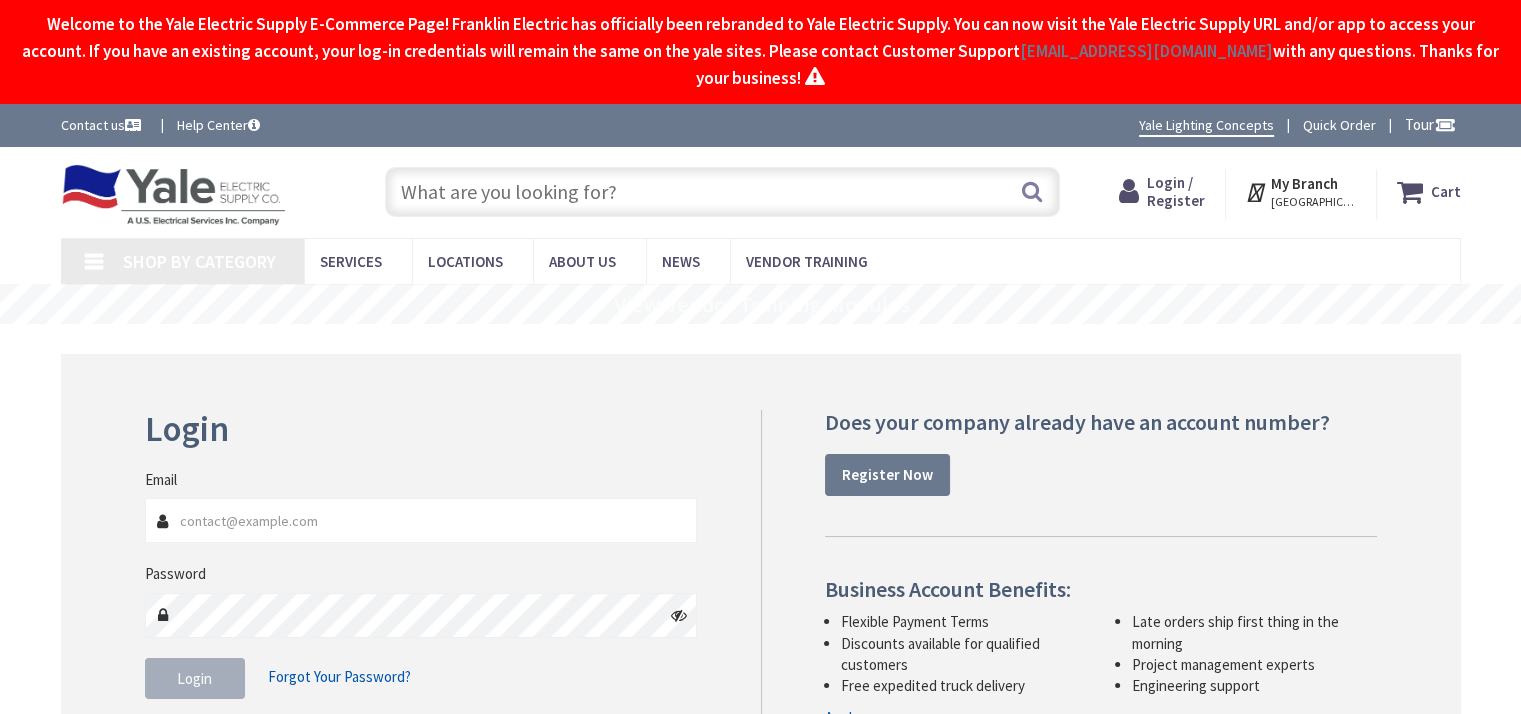 type on "[PERSON_NAME][EMAIL_ADDRESS][PERSON_NAME][DOMAIN_NAME]" 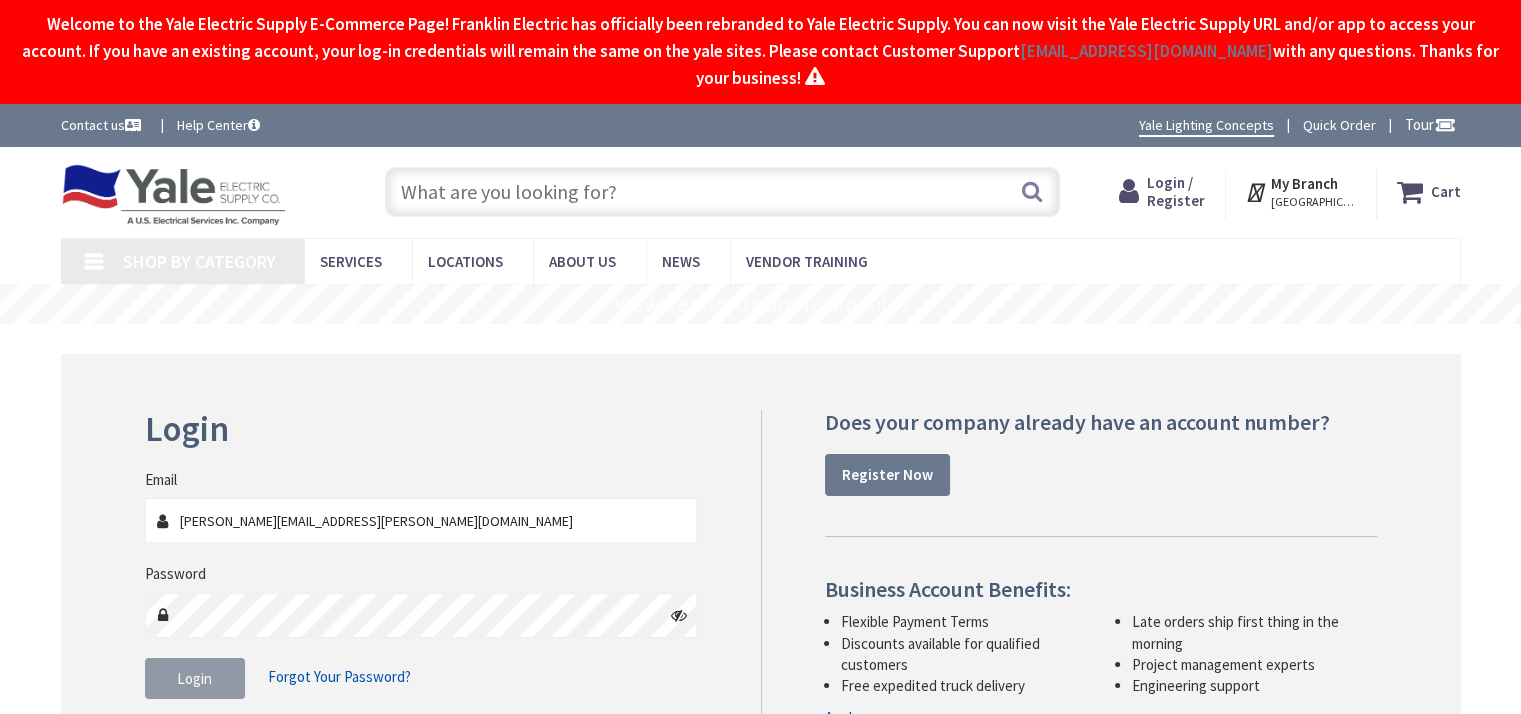 click on "Login" at bounding box center (194, 678) 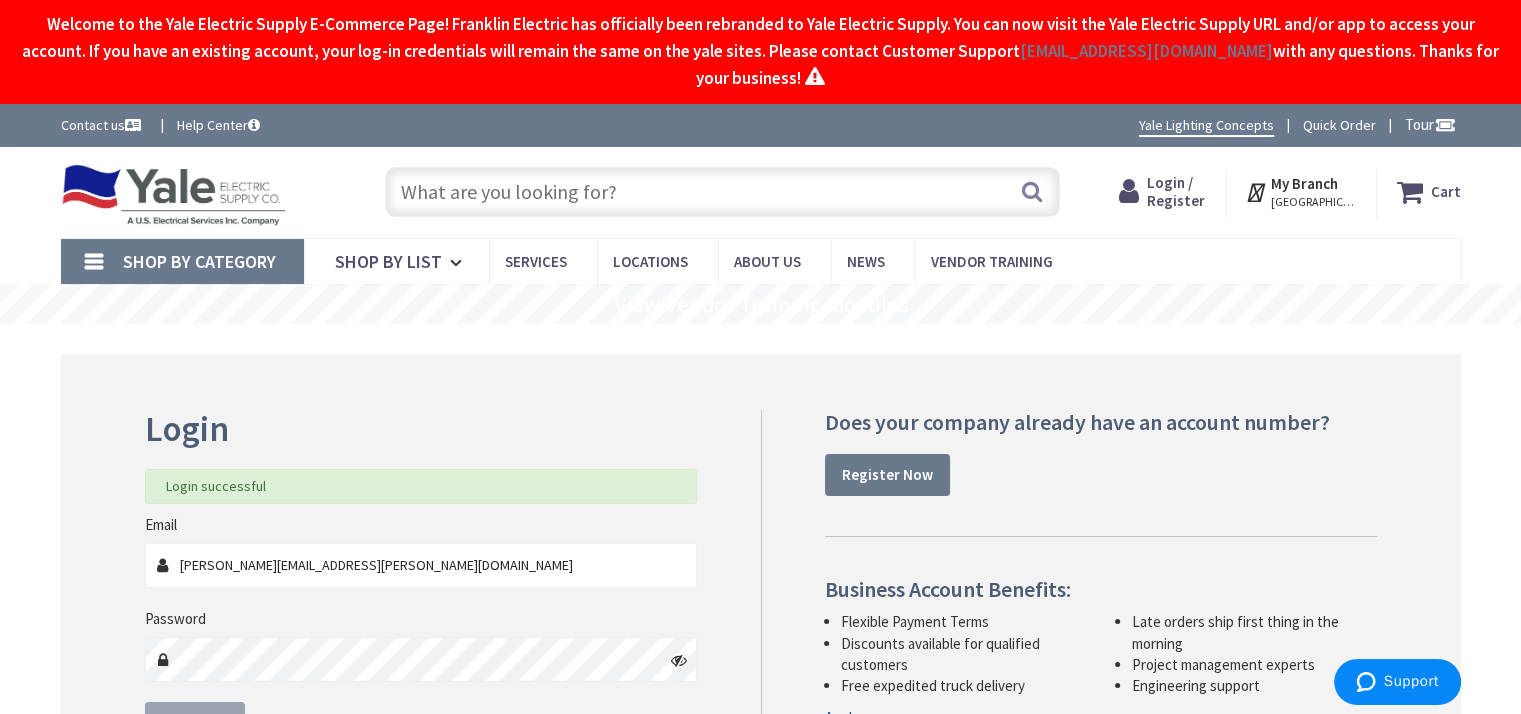 click at bounding box center (722, 192) 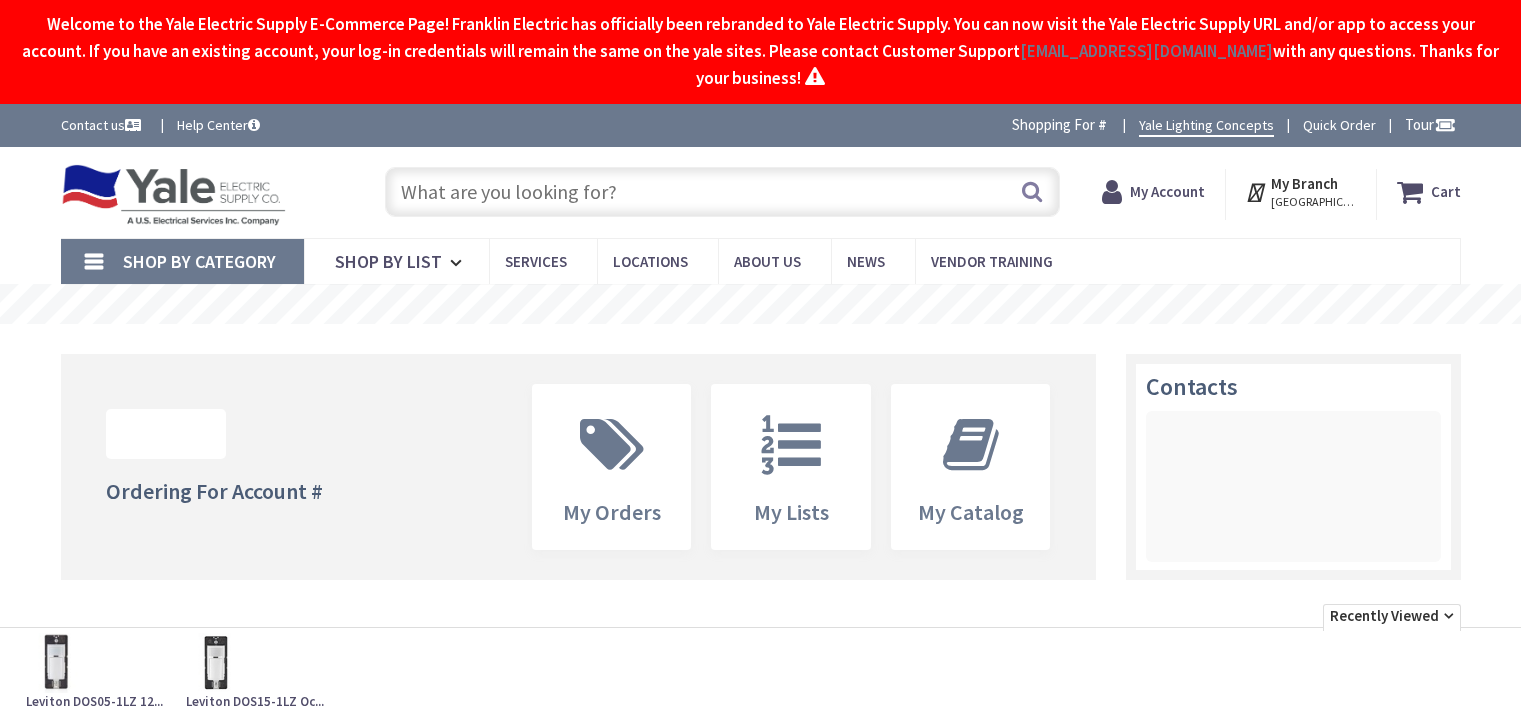 scroll, scrollTop: 0, scrollLeft: 0, axis: both 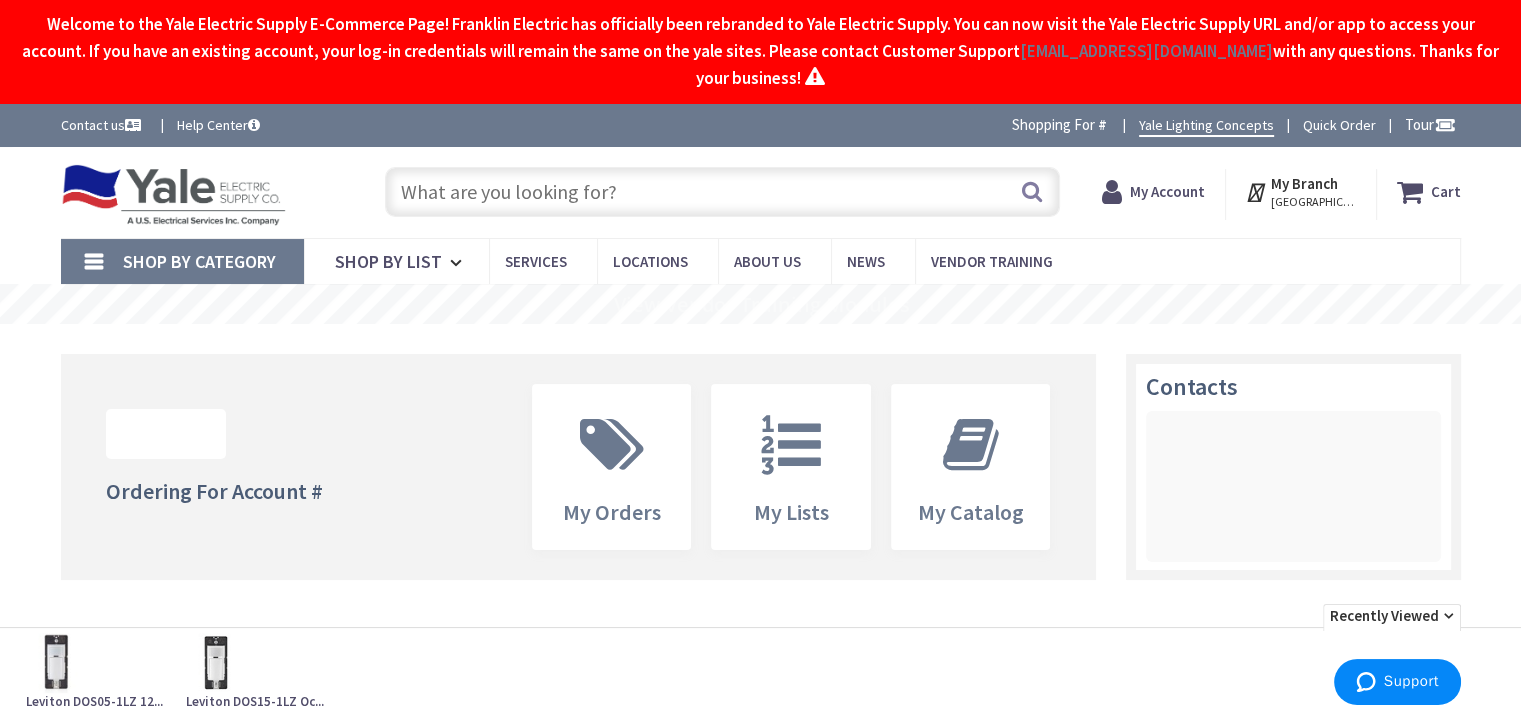drag, startPoint x: 0, startPoint y: 0, endPoint x: 508, endPoint y: 193, distance: 543.42706 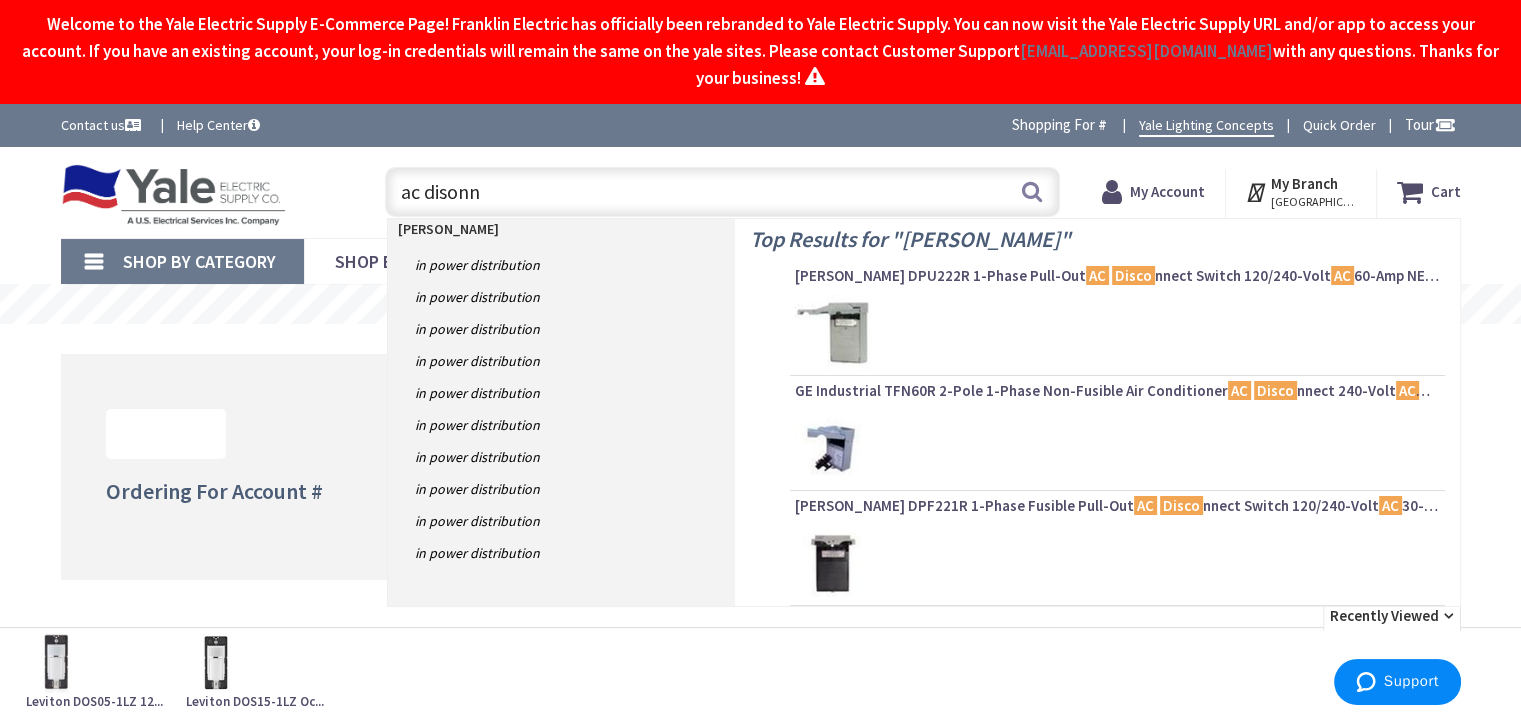 scroll, scrollTop: 0, scrollLeft: 0, axis: both 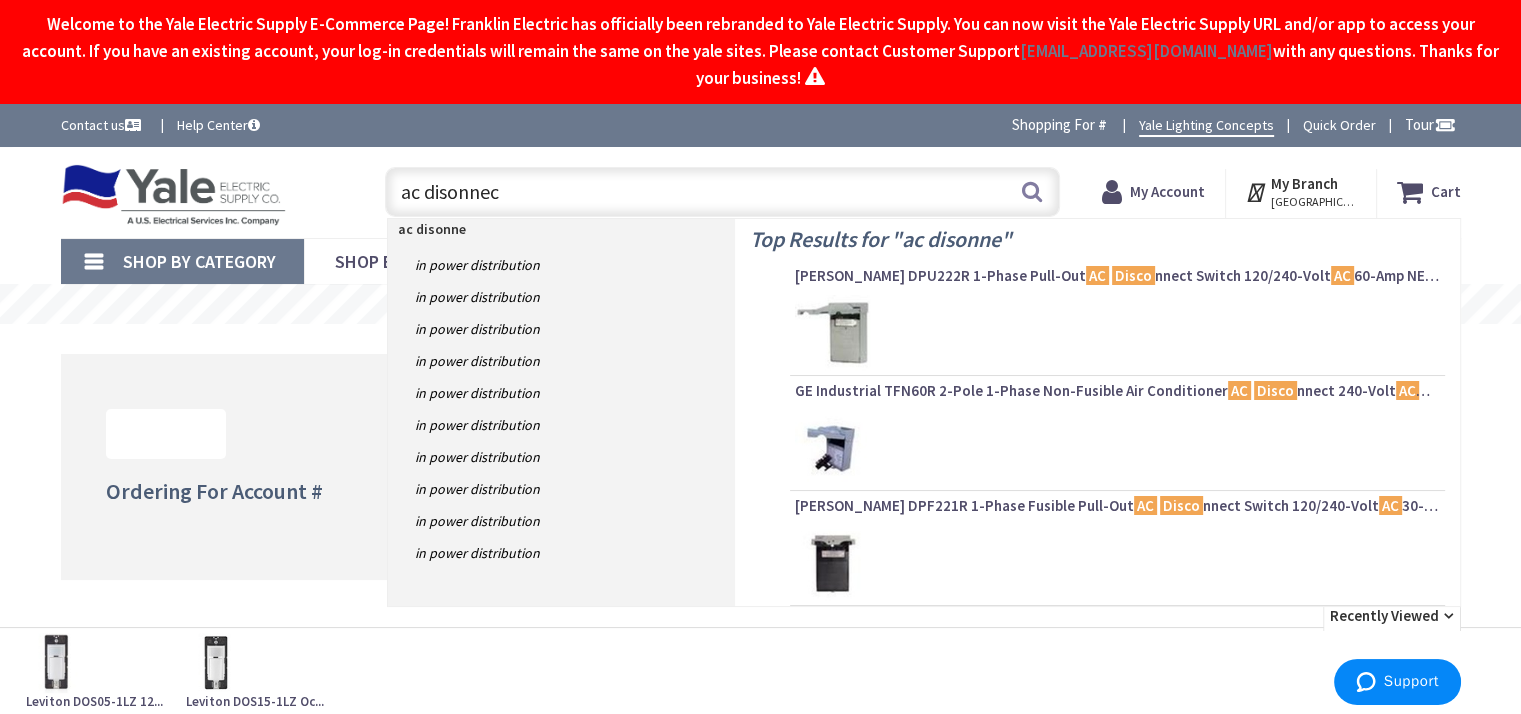 type on "ac disonnect" 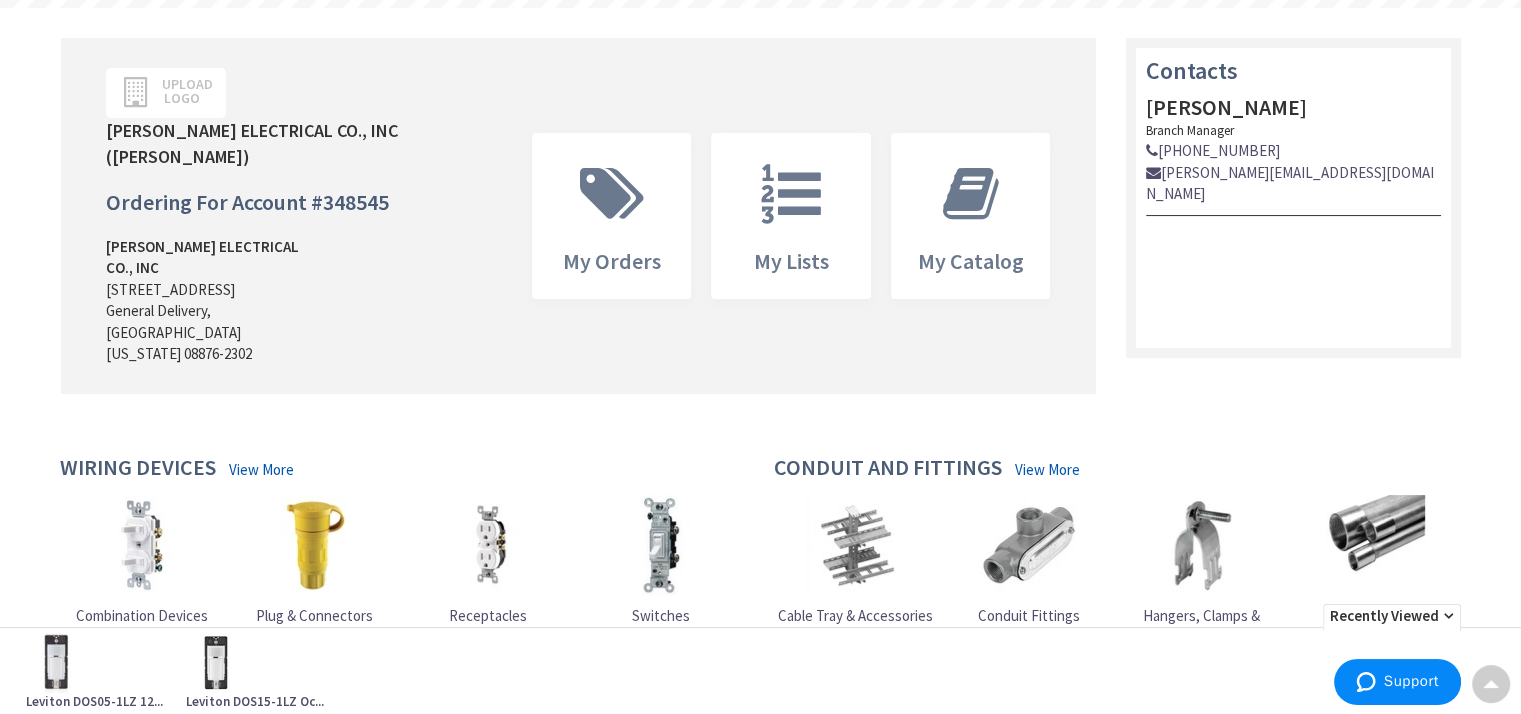 scroll, scrollTop: 0, scrollLeft: 0, axis: both 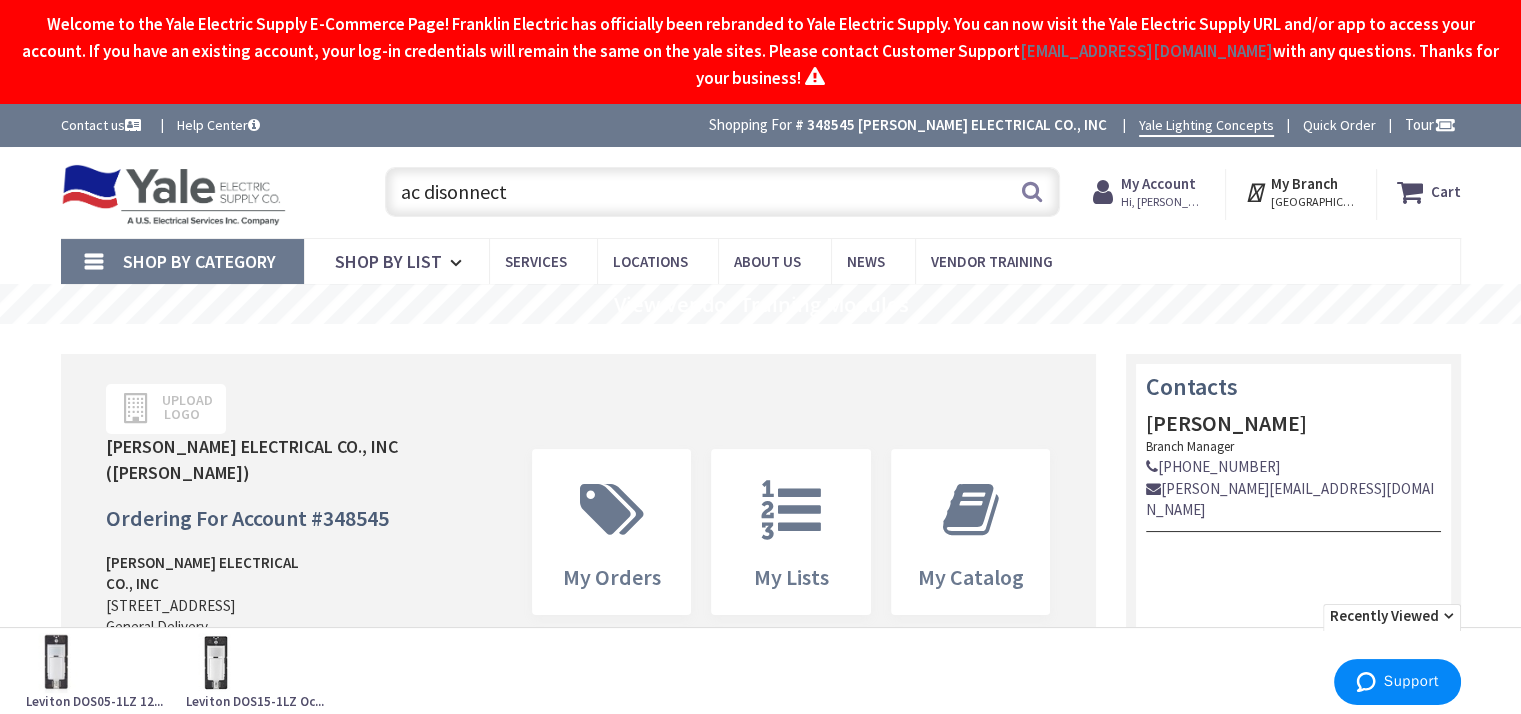 click on "ac disonnect" at bounding box center [722, 192] 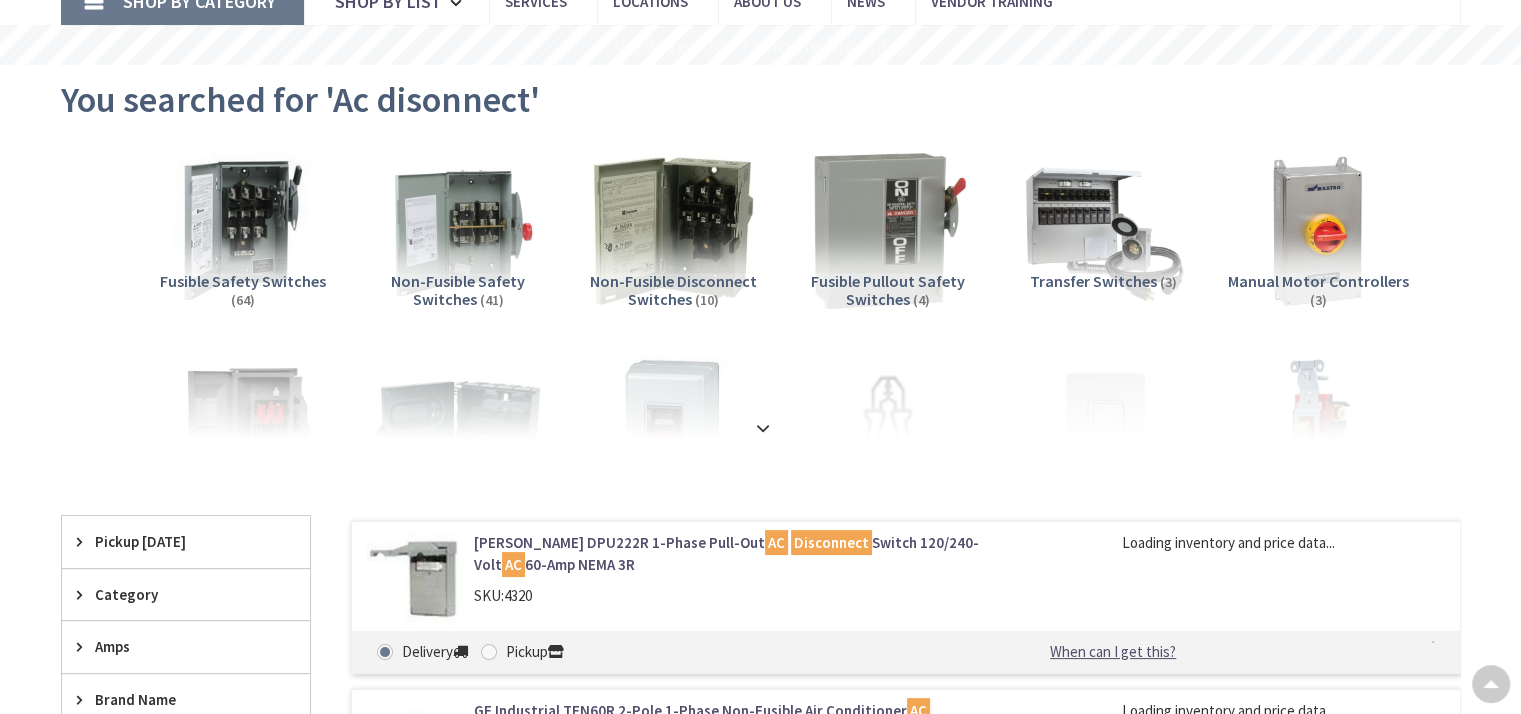 scroll, scrollTop: 500, scrollLeft: 0, axis: vertical 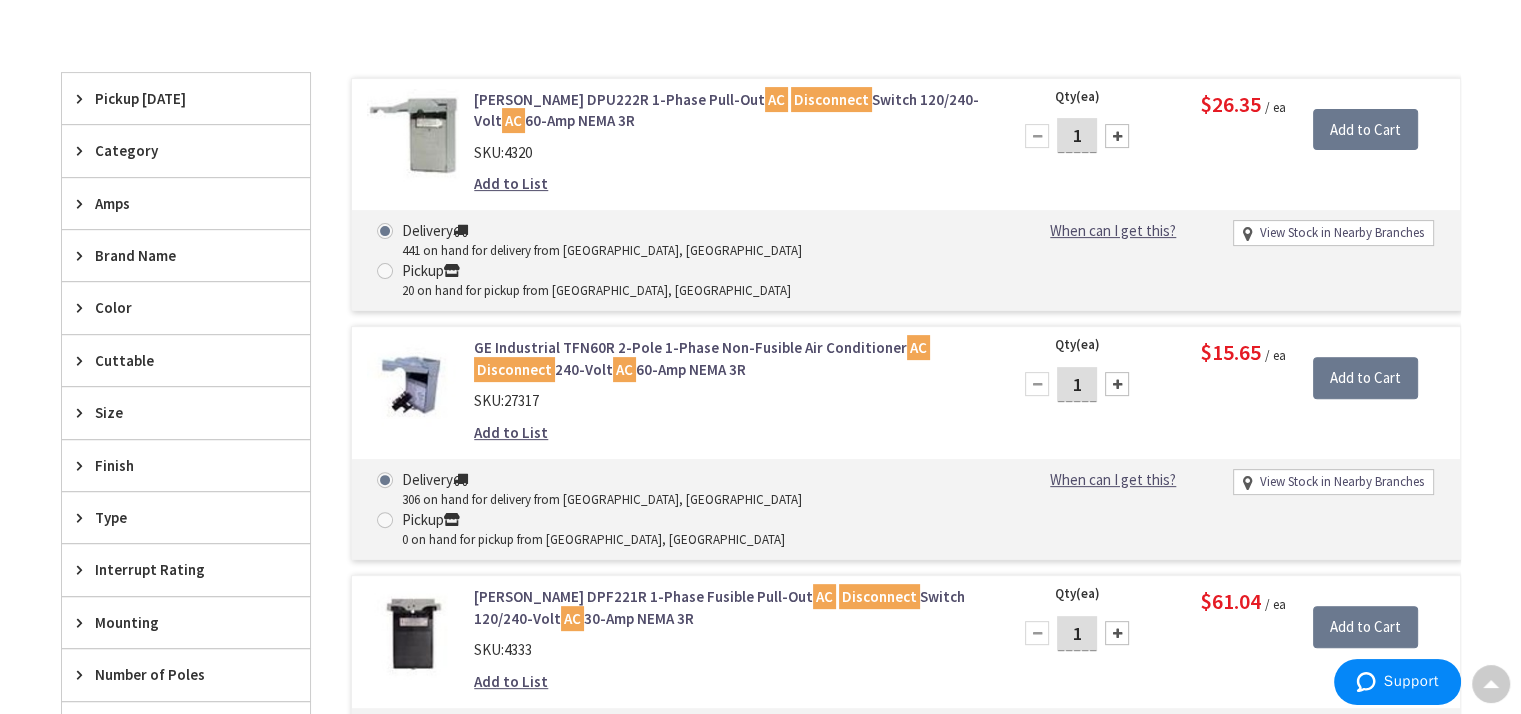 click on "GE Industrial TFN60R 2-Pole 1-Phase Non-Fusible Air Conditioner  AC   Disconnect  240-Volt  AC  60-Amp NEMA 3R" at bounding box center [728, 358] 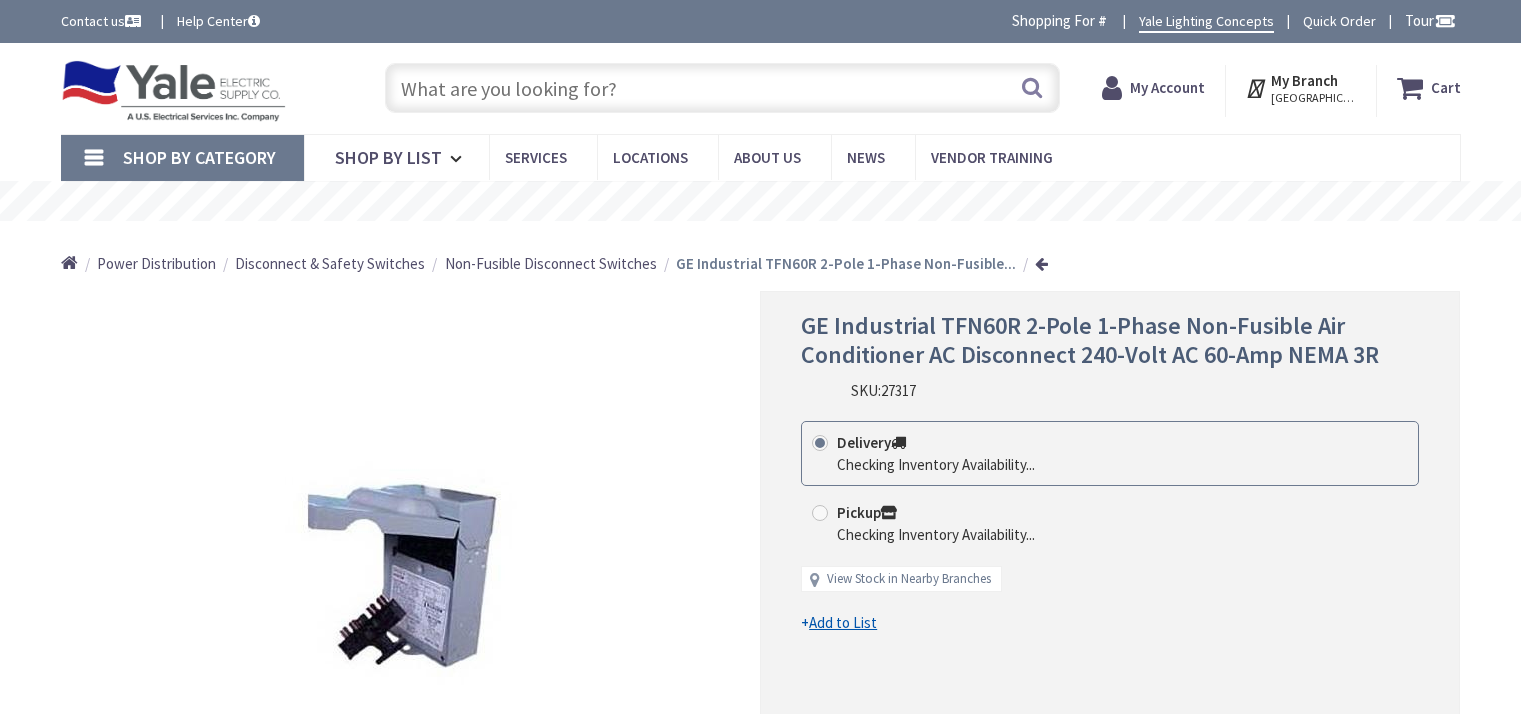 scroll, scrollTop: 0, scrollLeft: 0, axis: both 